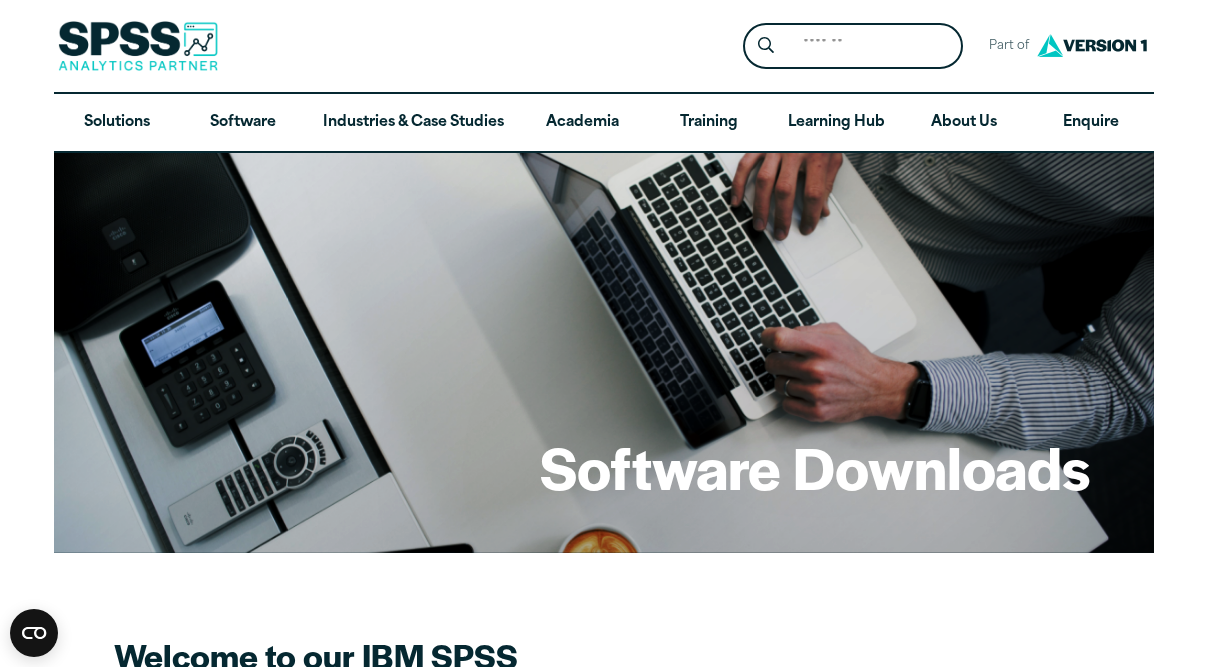 scroll, scrollTop: 437, scrollLeft: 0, axis: vertical 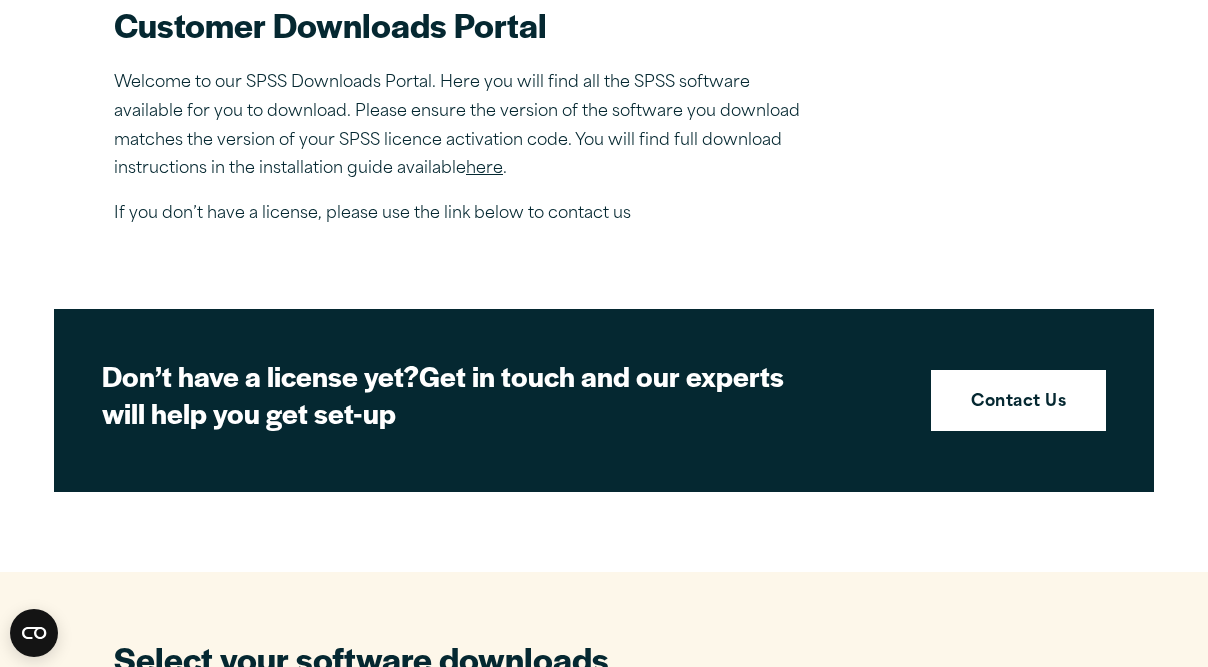 click on "here" at bounding box center (484, 169) 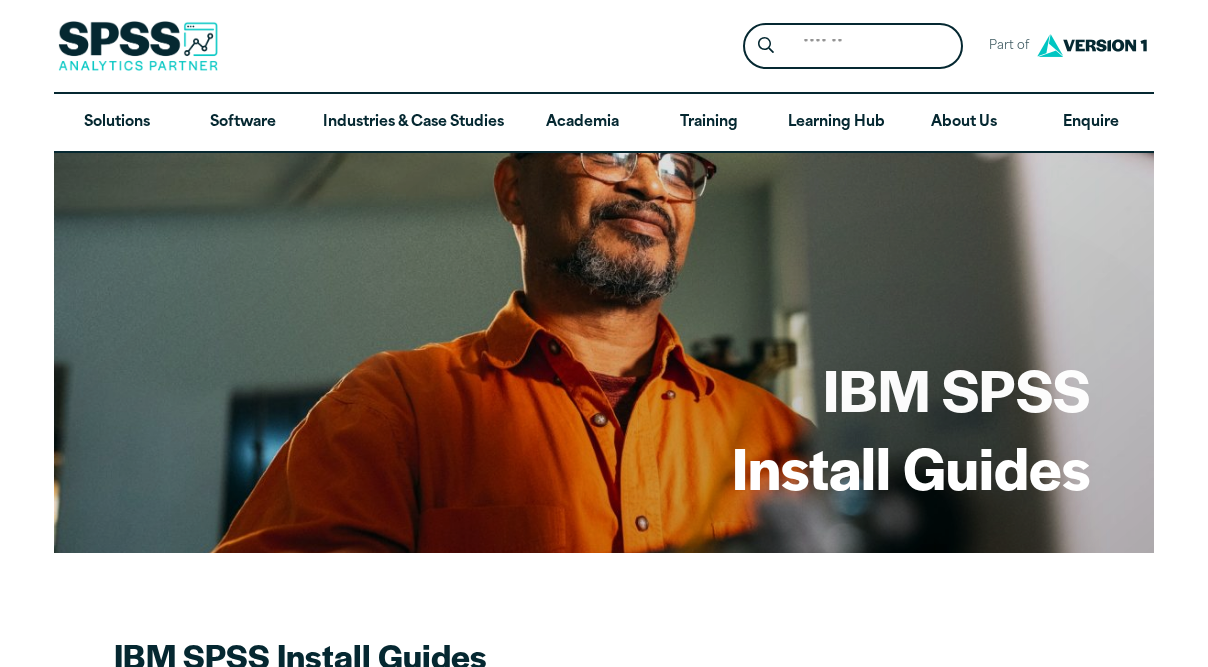 scroll, scrollTop: 0, scrollLeft: 0, axis: both 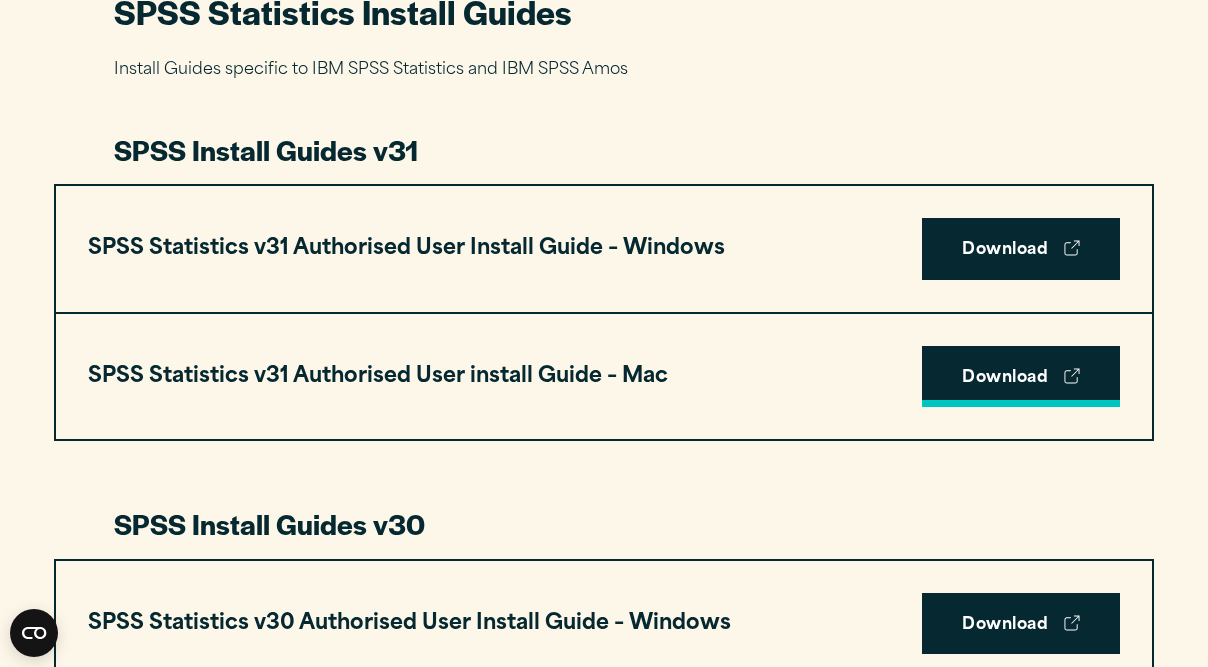 click on "Download" at bounding box center [1021, 377] 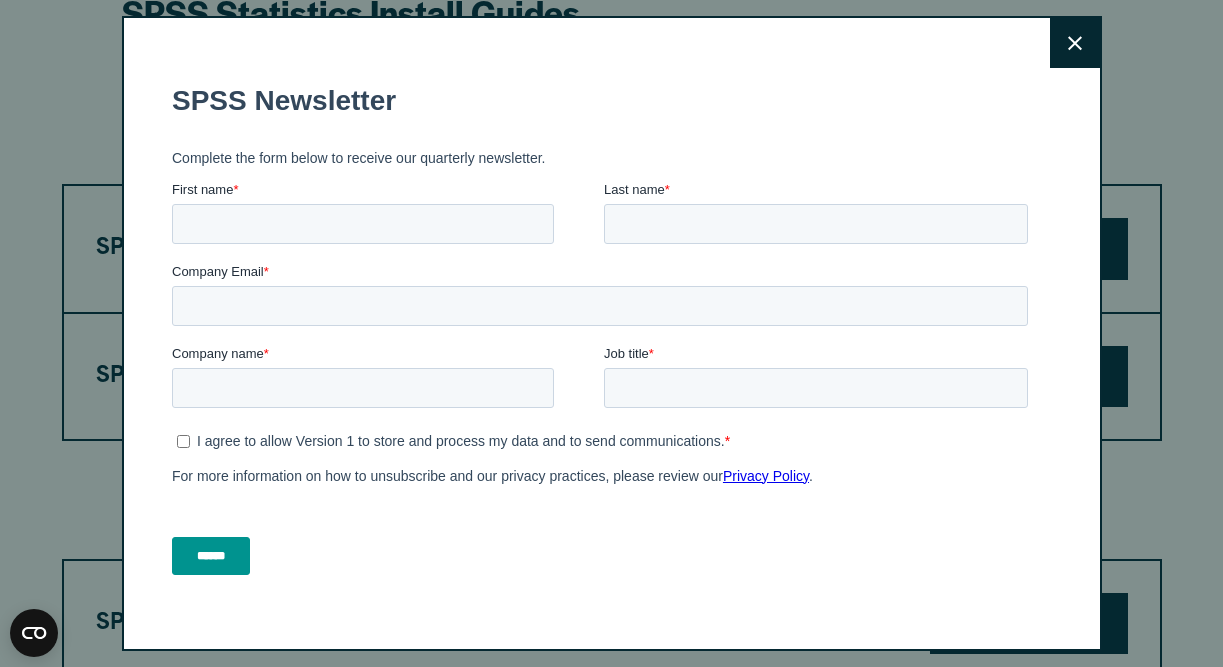 click 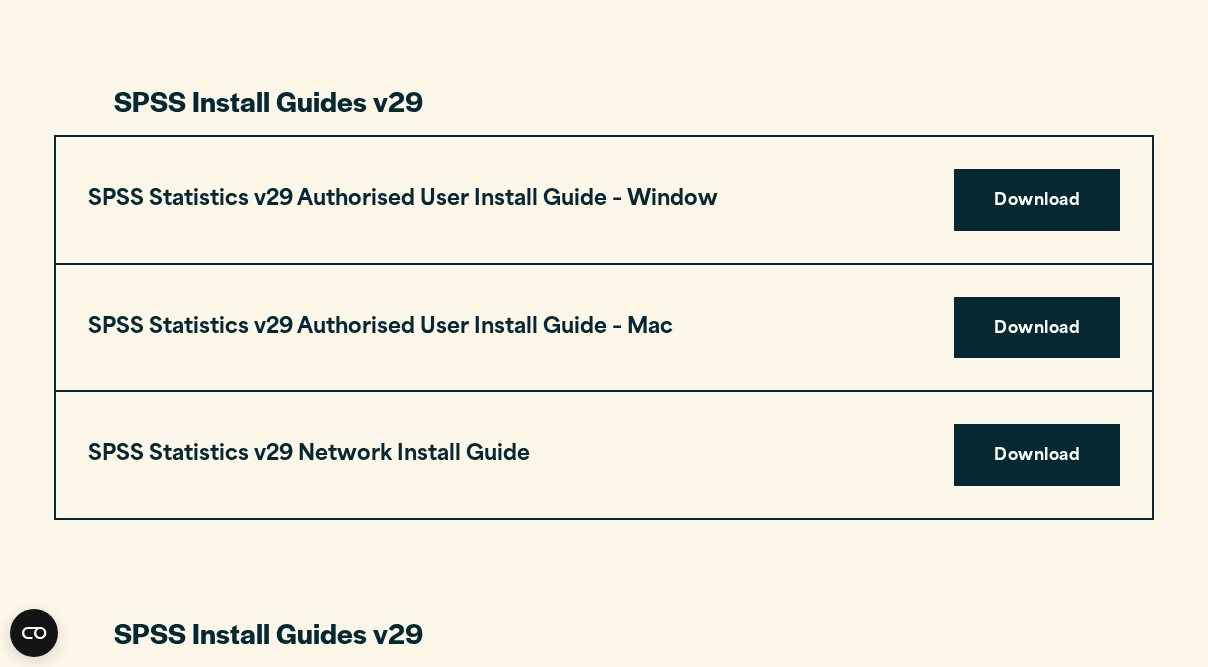 scroll, scrollTop: 1940, scrollLeft: 0, axis: vertical 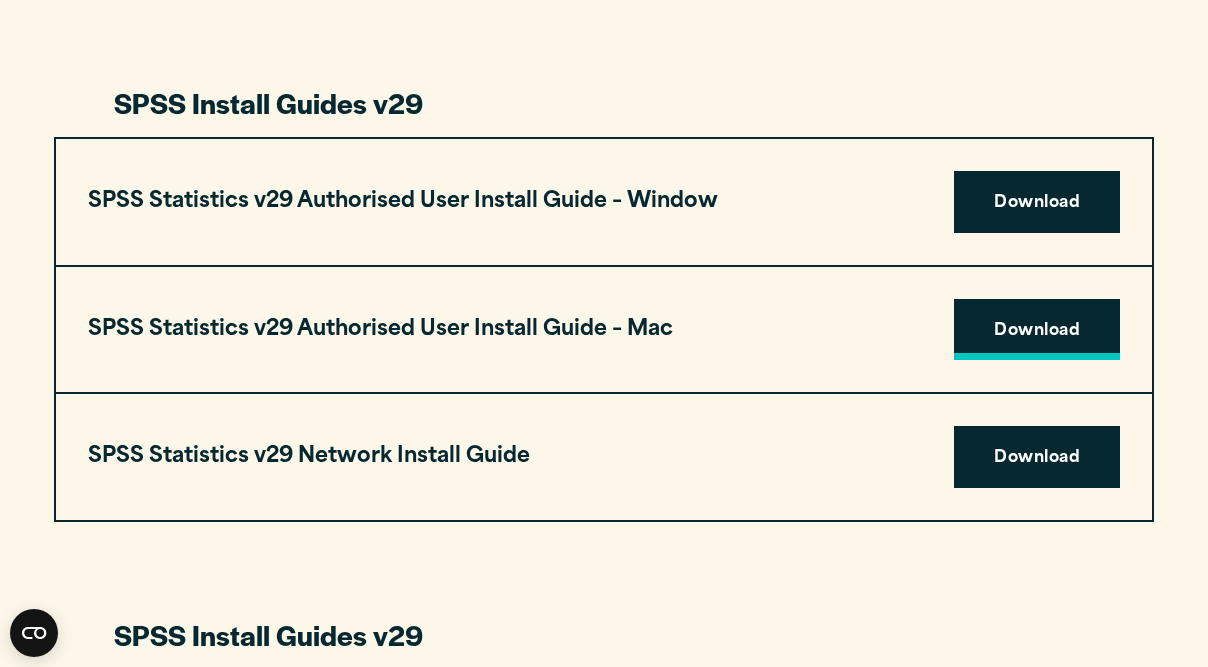 click on "Download" at bounding box center [1037, 330] 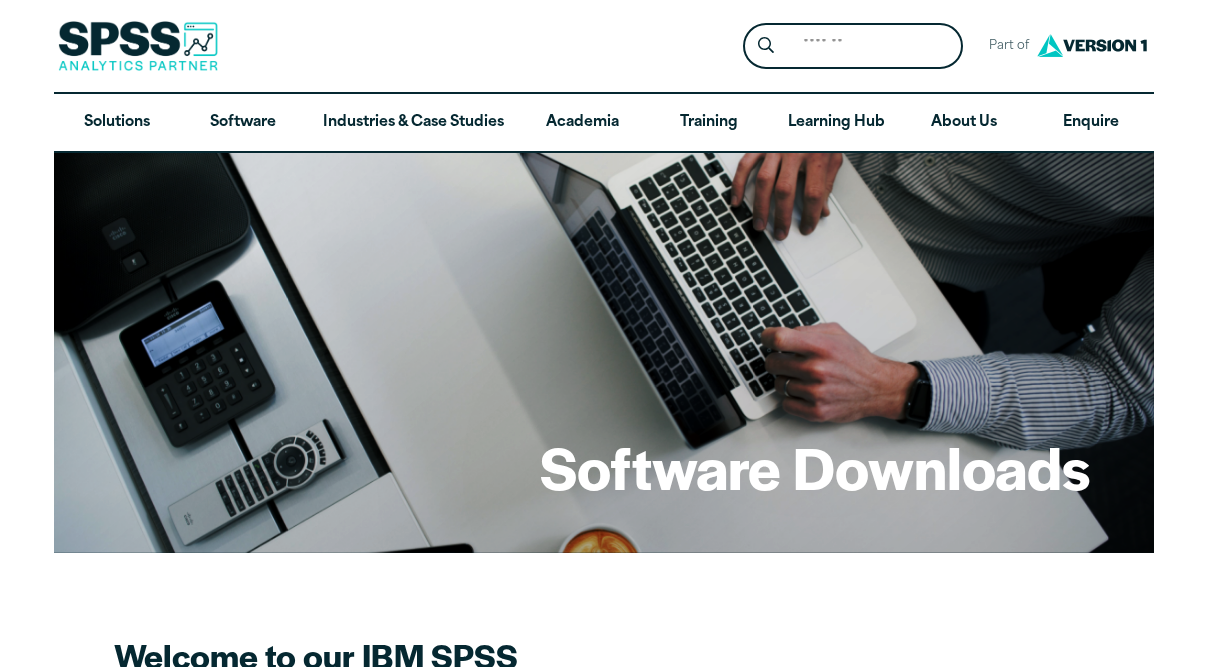 scroll, scrollTop: 0, scrollLeft: 0, axis: both 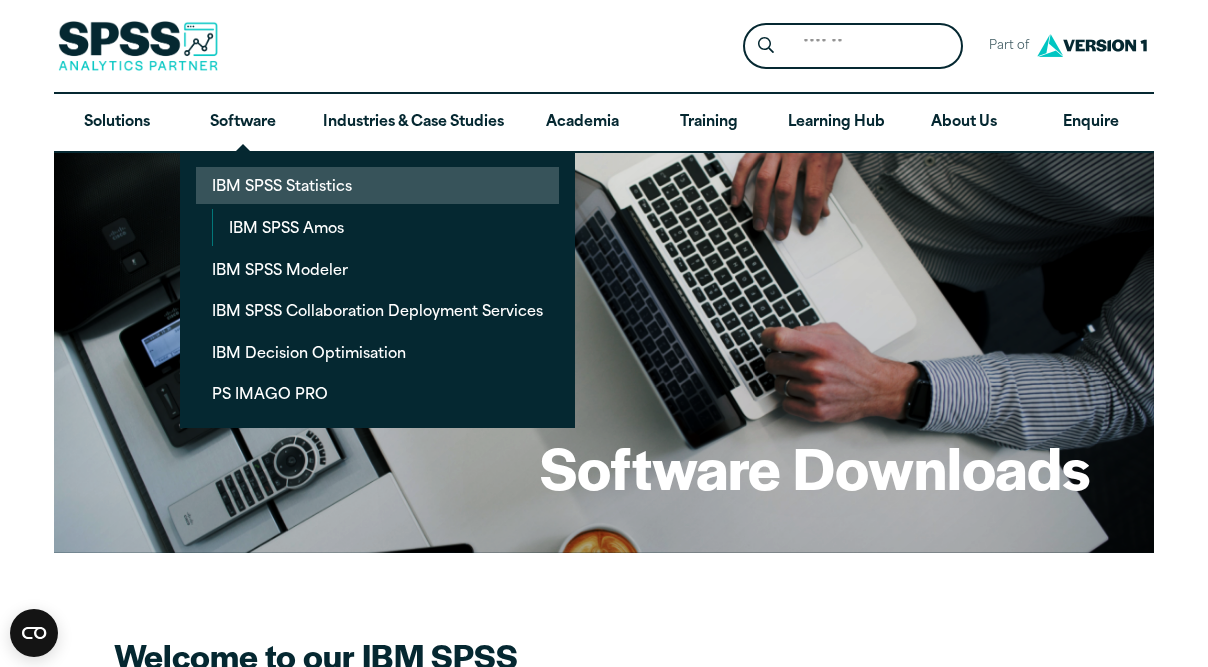 click on "IBM SPSS Statistics" at bounding box center (377, 185) 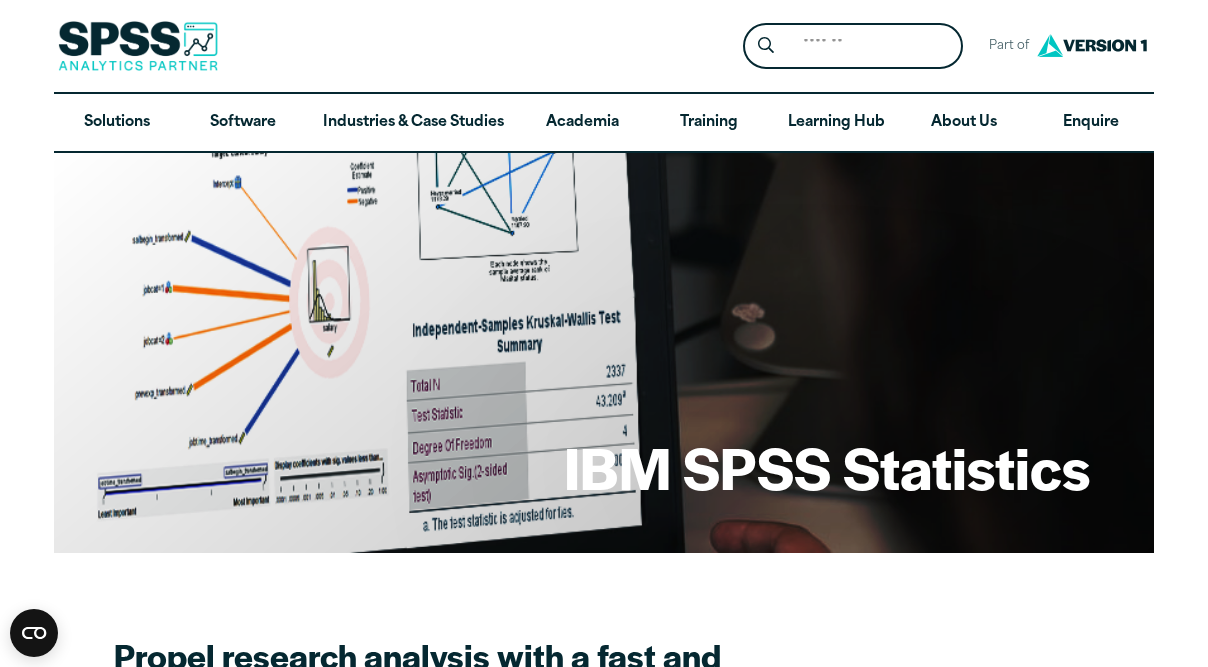 scroll, scrollTop: 0, scrollLeft: 0, axis: both 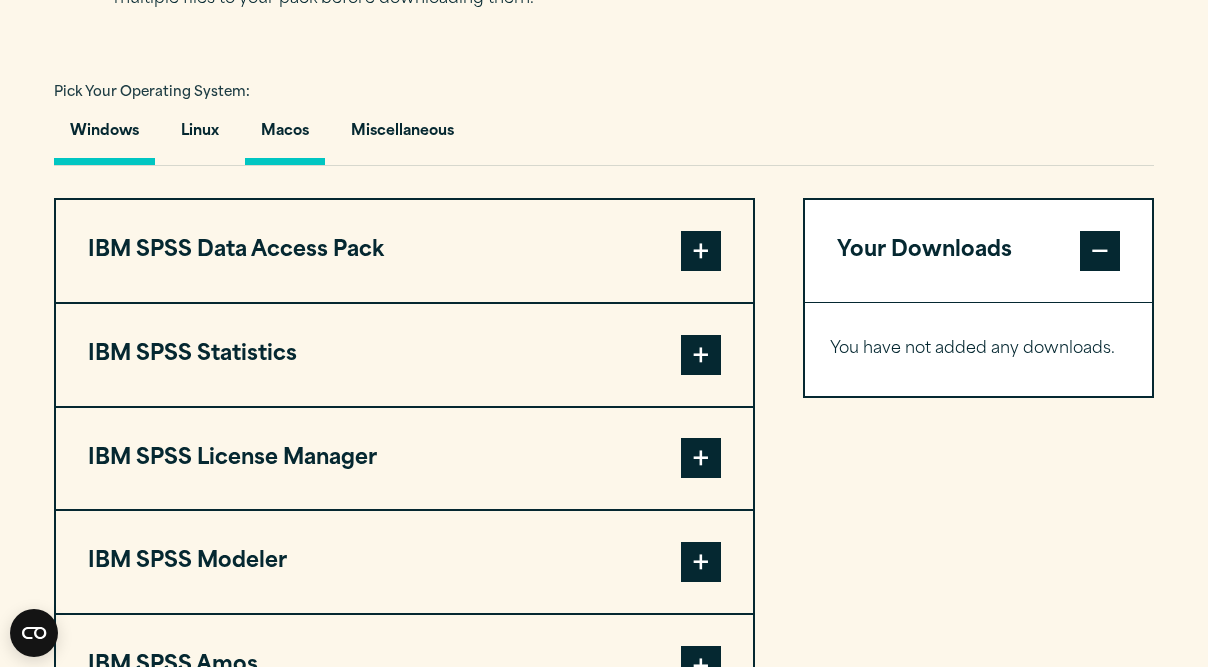 click on "Macos" at bounding box center (285, 136) 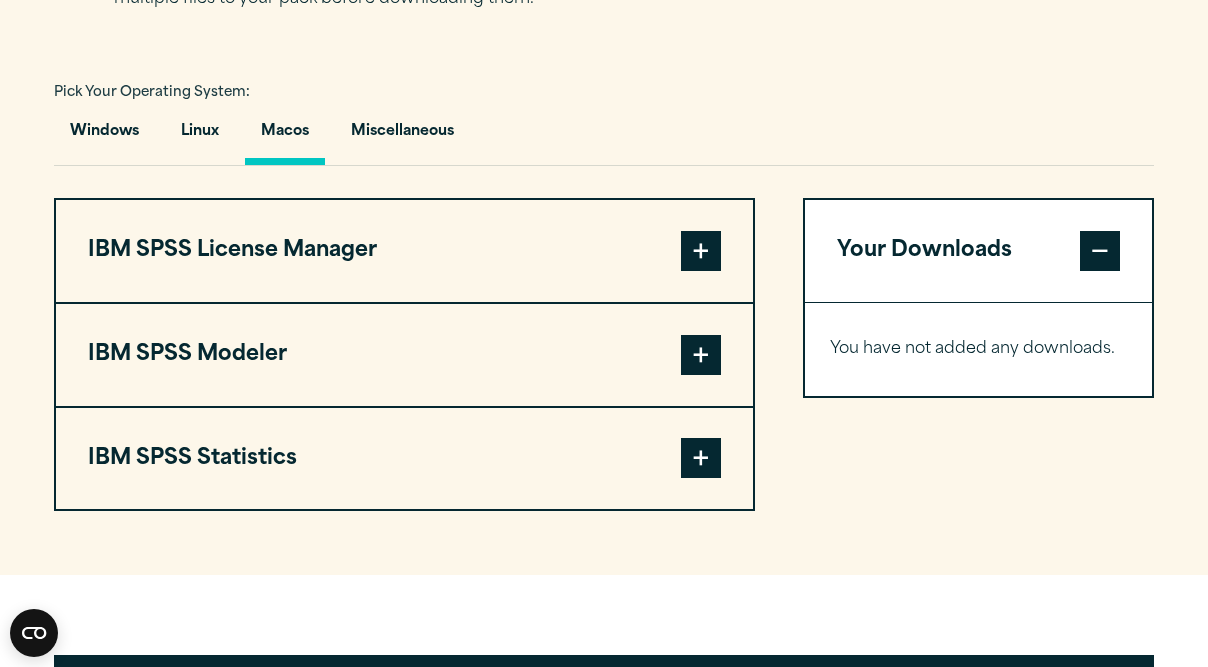 click on "IBM SPSS License Manager" at bounding box center (404, 251) 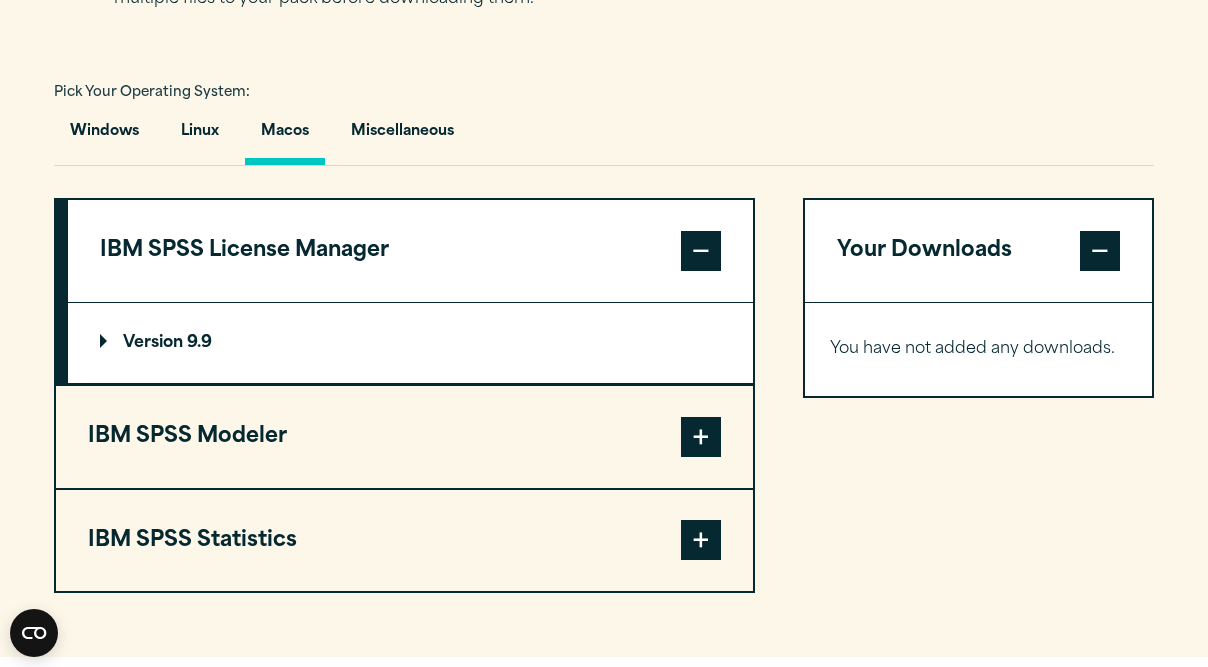 click on "Version 9.9" at bounding box center (156, 343) 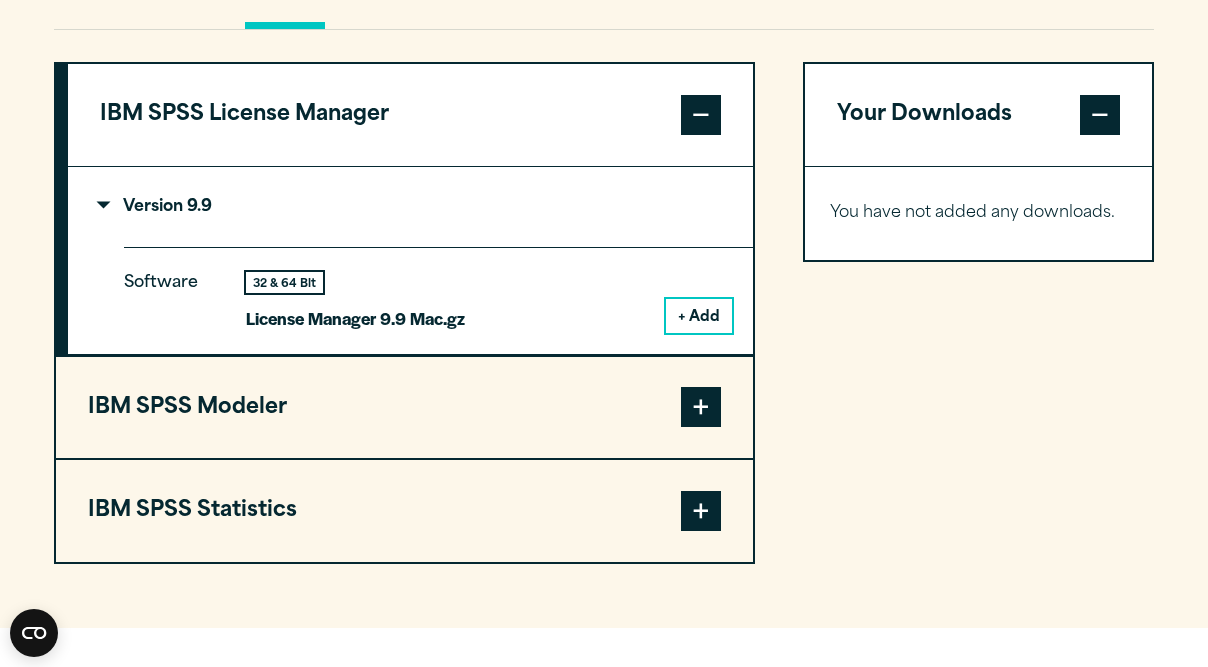 scroll, scrollTop: 1608, scrollLeft: 0, axis: vertical 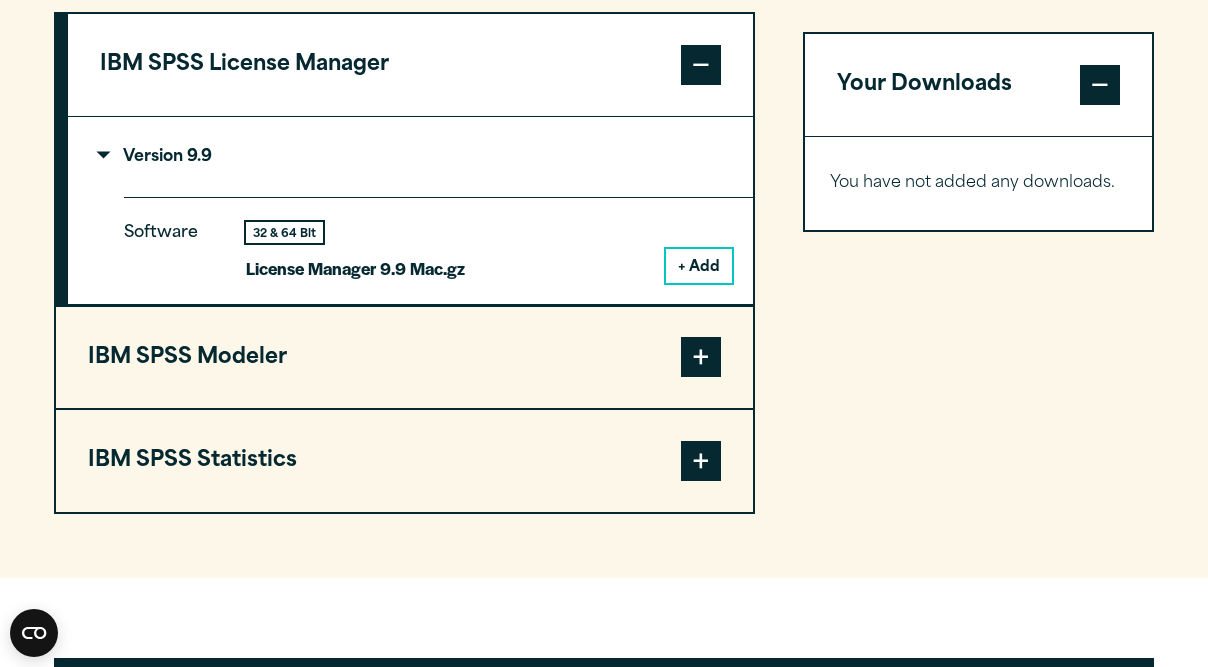 click on "IBM SPSS Statistics" at bounding box center (404, 461) 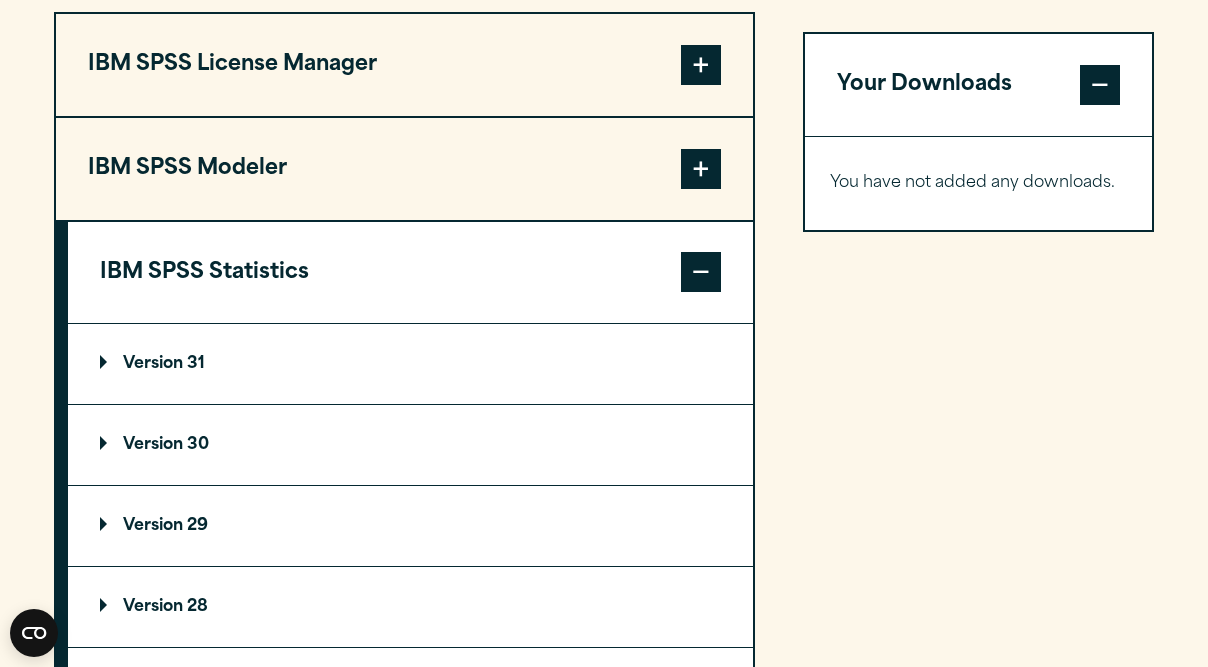 click on "Version 31" at bounding box center [152, 364] 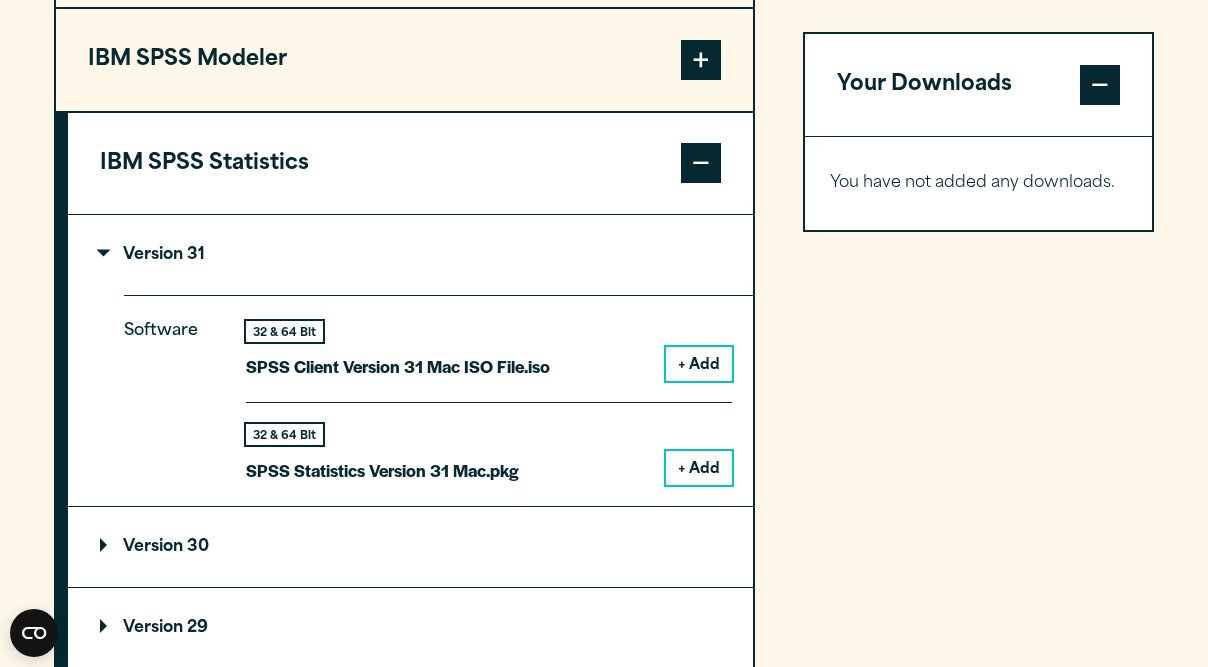 scroll, scrollTop: 1730, scrollLeft: 0, axis: vertical 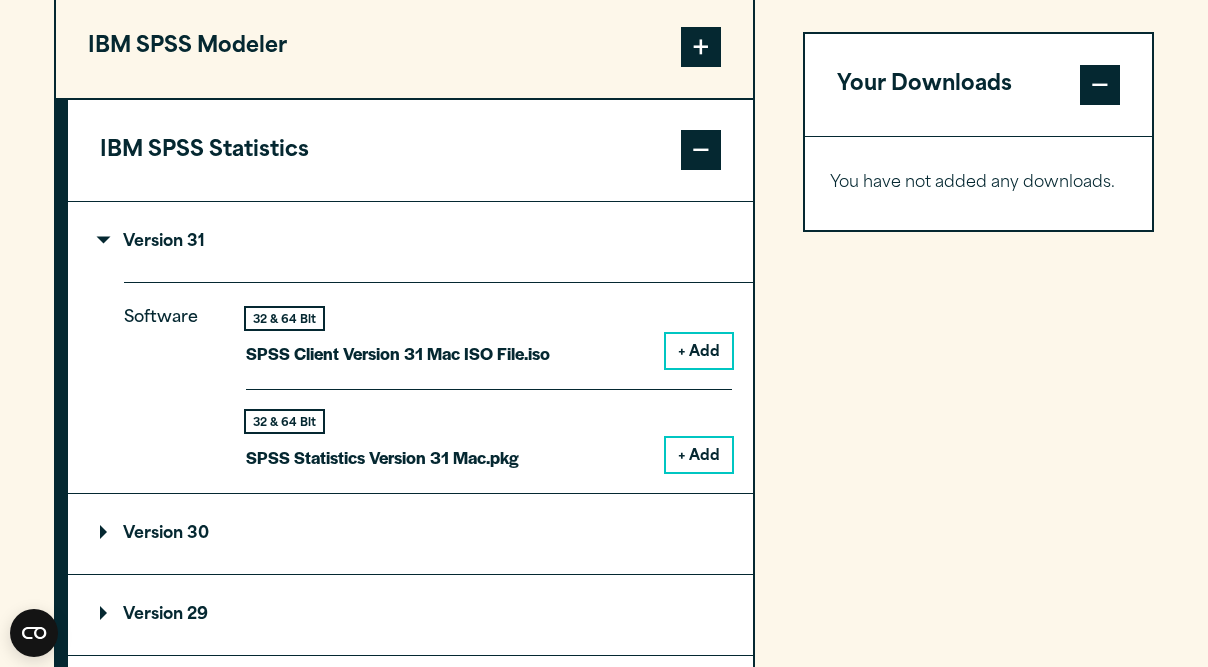 click on "+ Add" at bounding box center [699, 351] 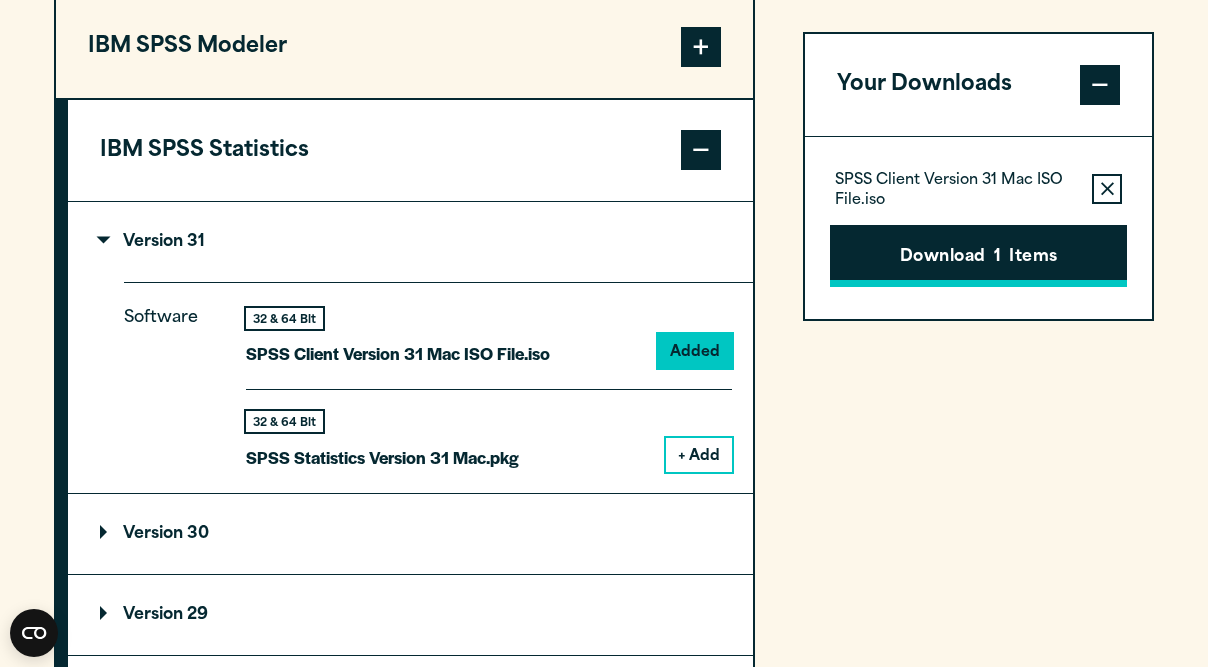 click on "Download  1  Items" at bounding box center [978, 256] 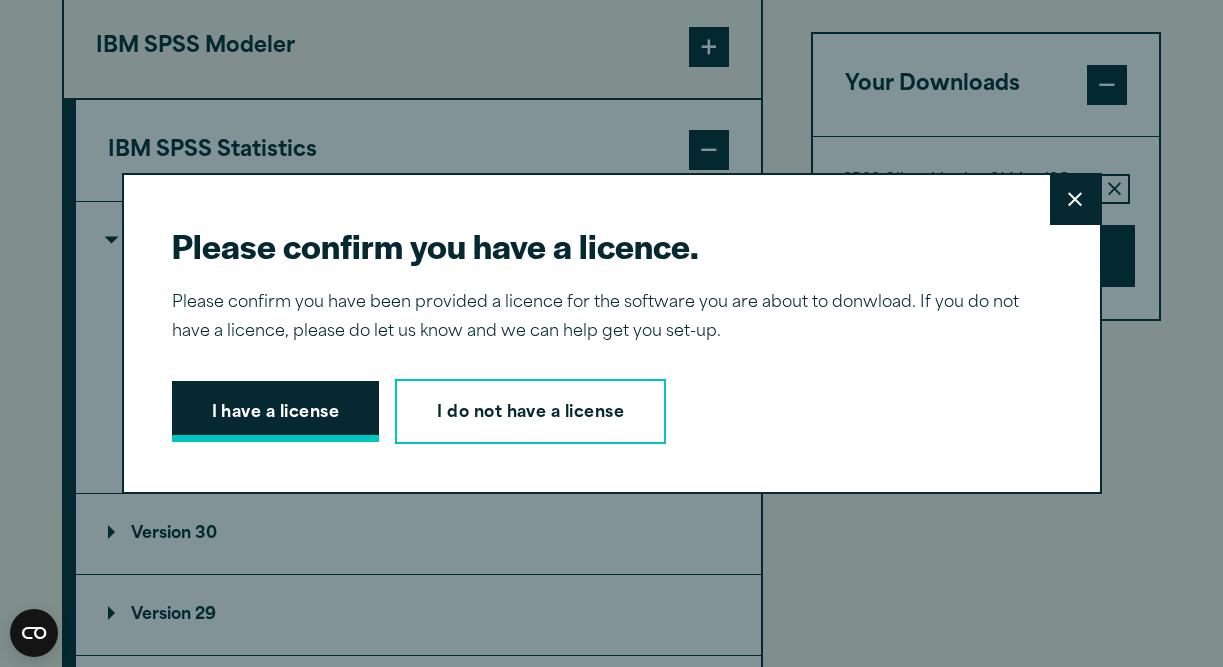 click on "I have a license" at bounding box center (276, 412) 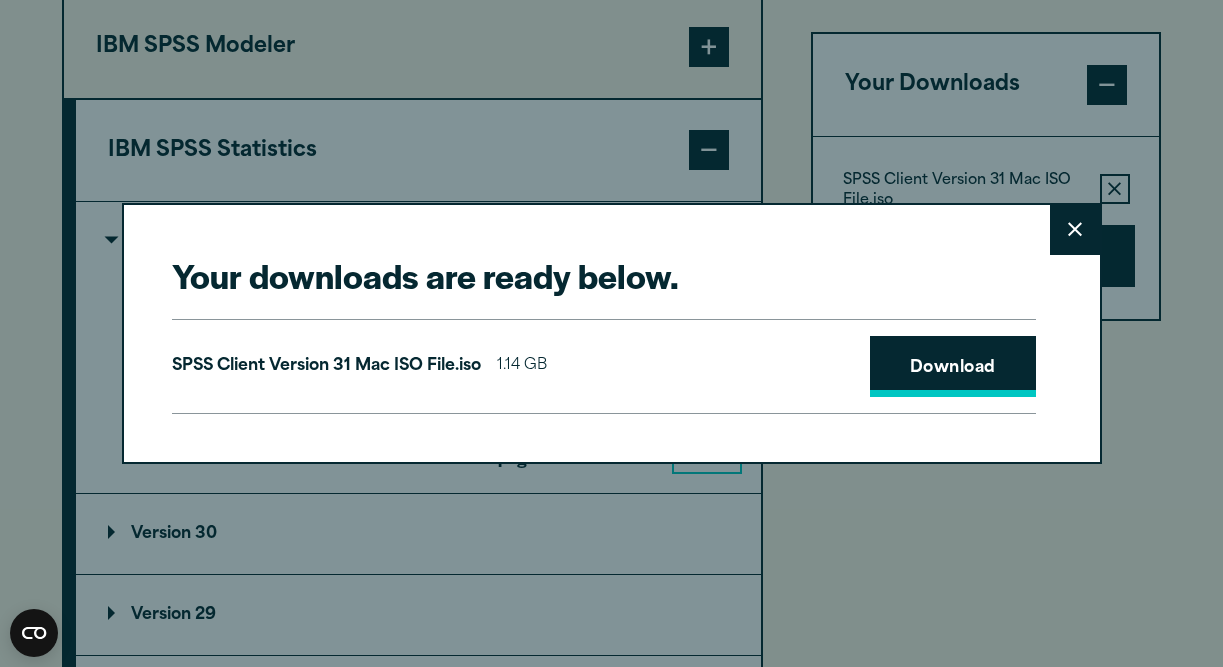 click on "Download" at bounding box center [953, 367] 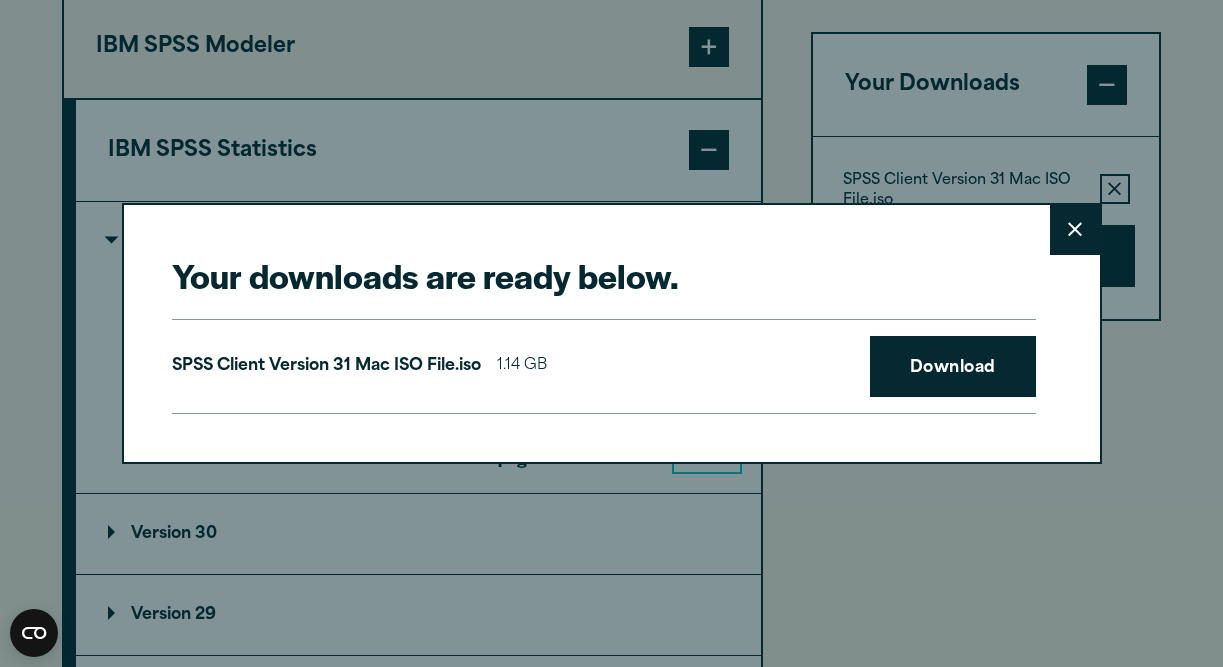 click on "Close" at bounding box center [1075, 230] 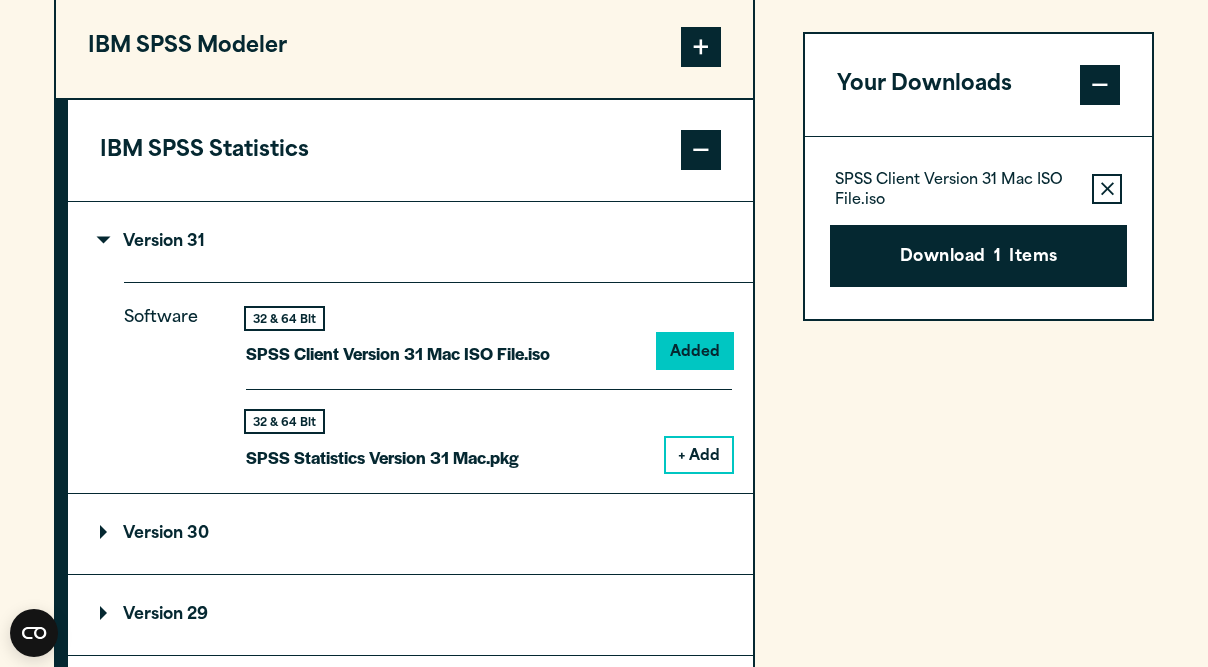 click on "+ Add" at bounding box center (699, 455) 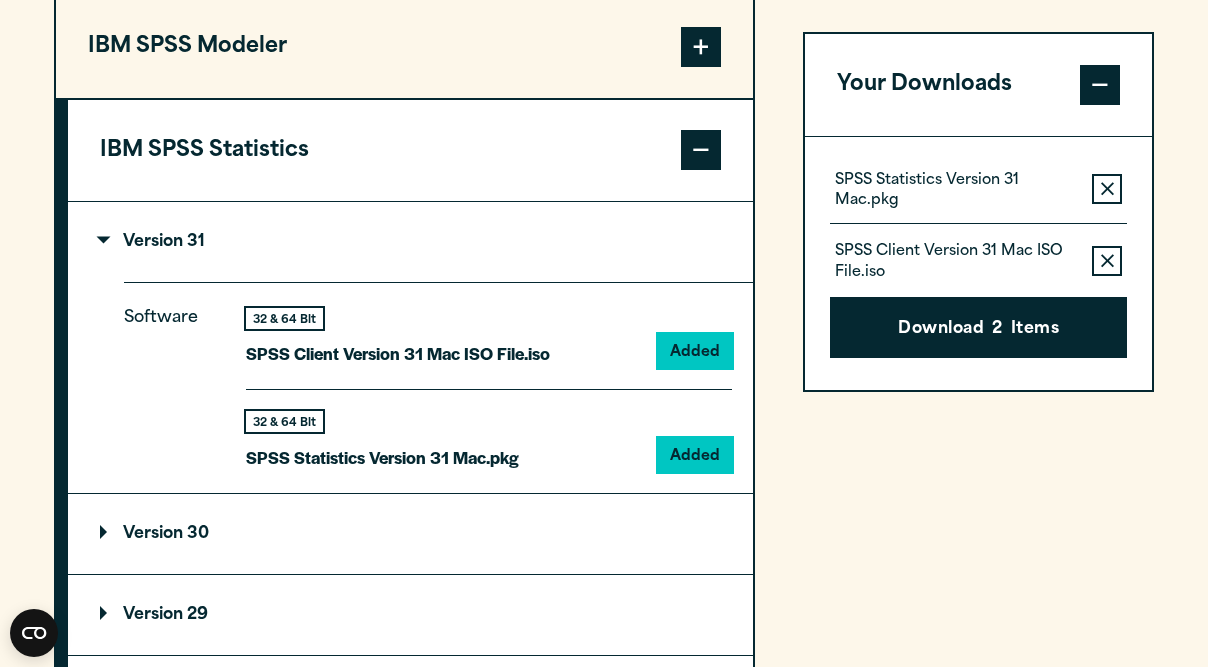 drag, startPoint x: 1109, startPoint y: 195, endPoint x: 1101, endPoint y: 254, distance: 59.5399 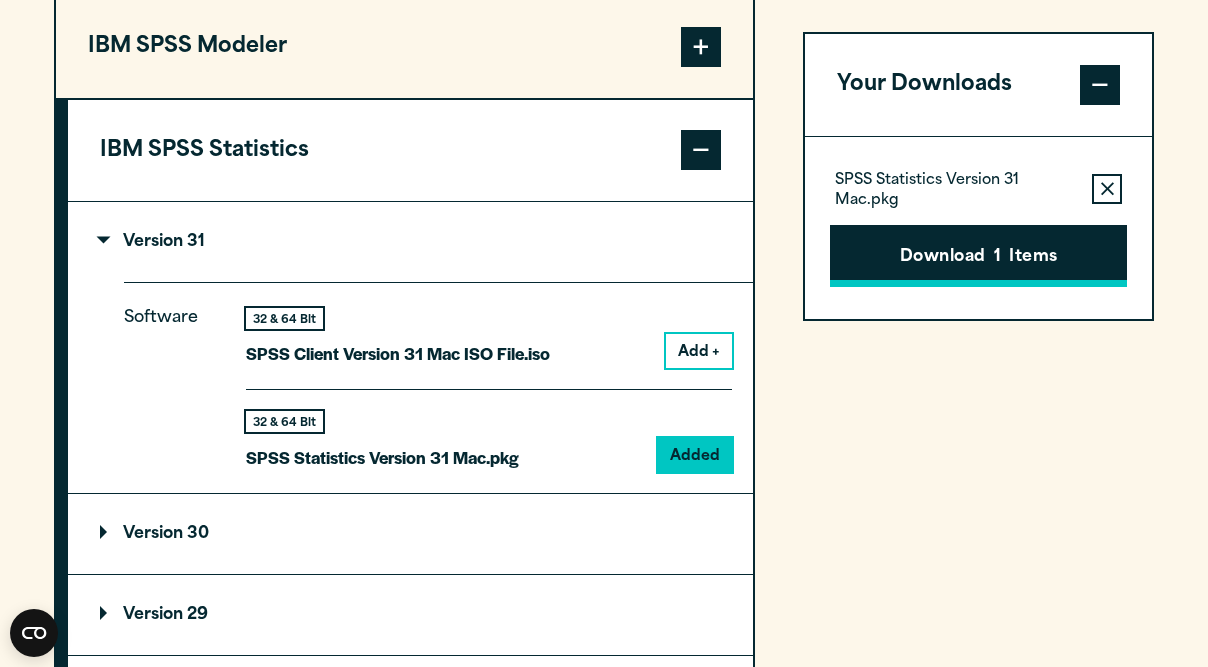click on "Download  1  Items" at bounding box center [978, 256] 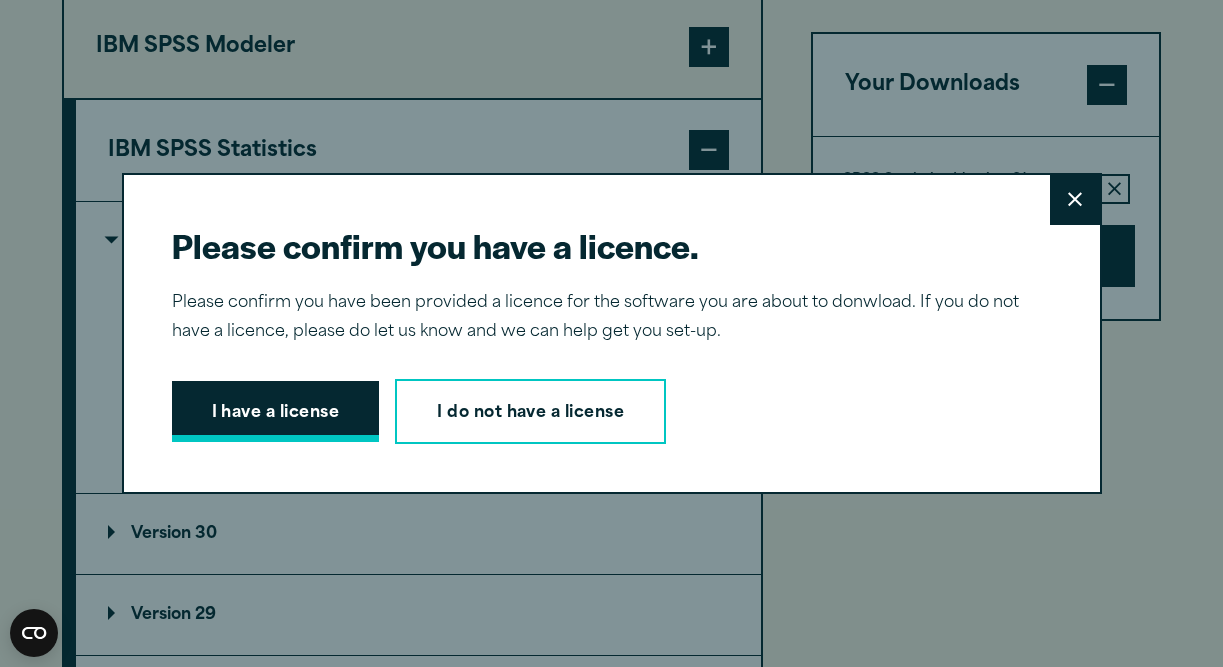 click on "I have a license" at bounding box center (276, 412) 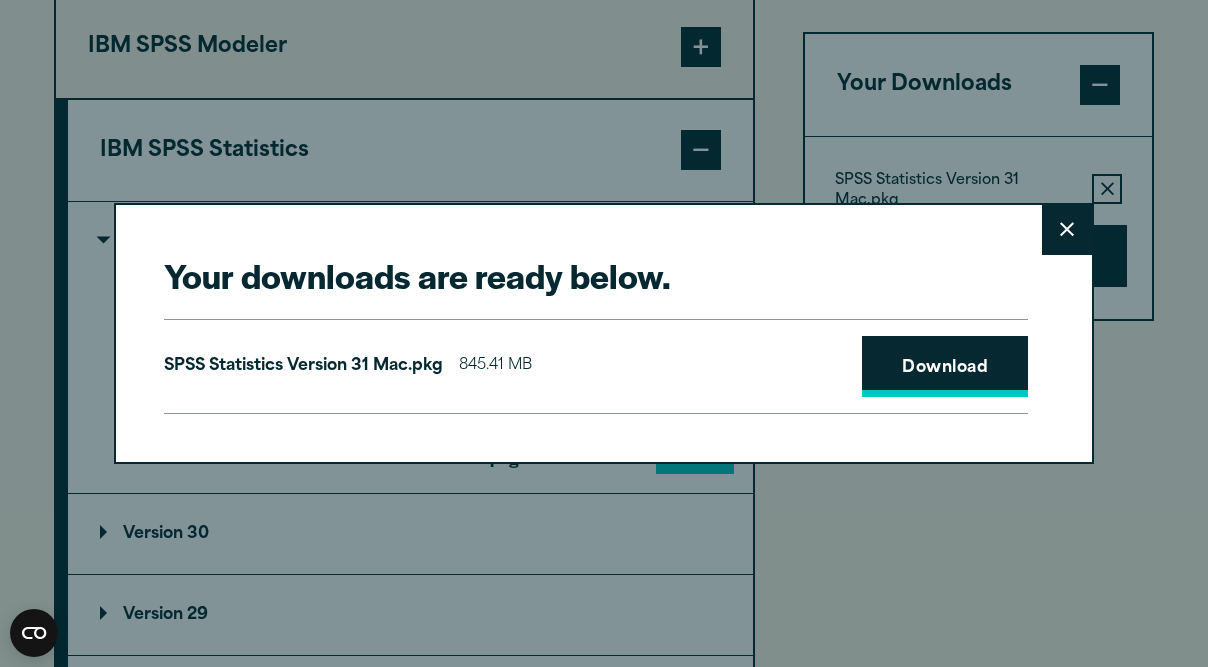 click on "Download" at bounding box center [945, 367] 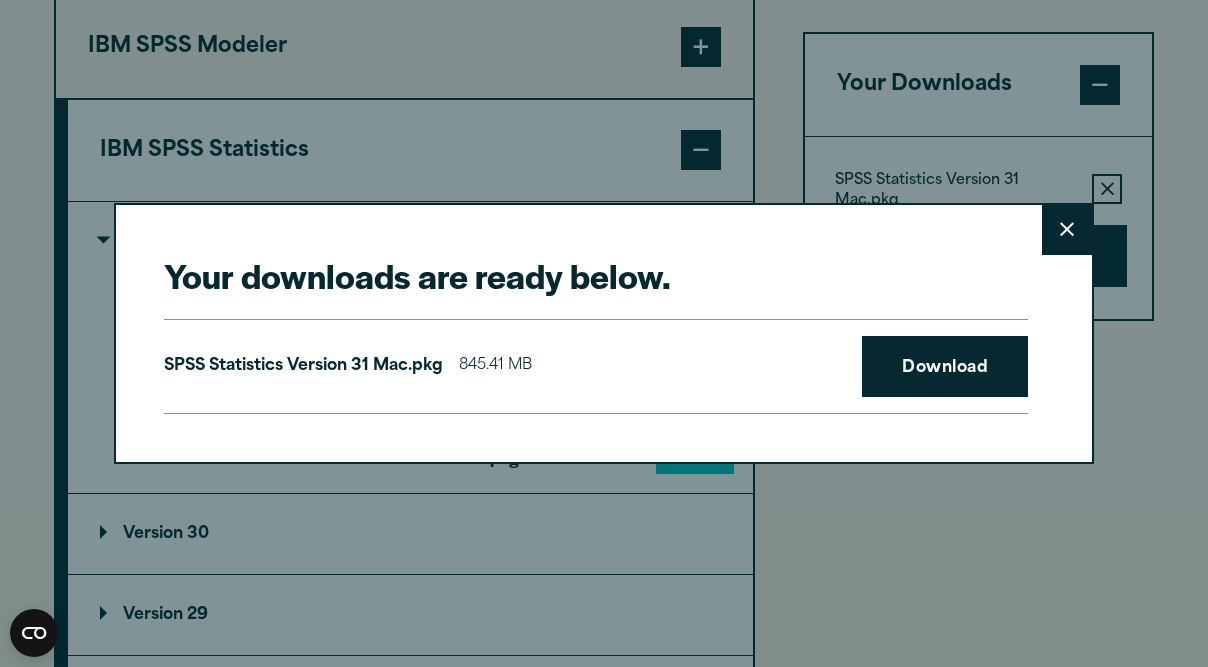 click 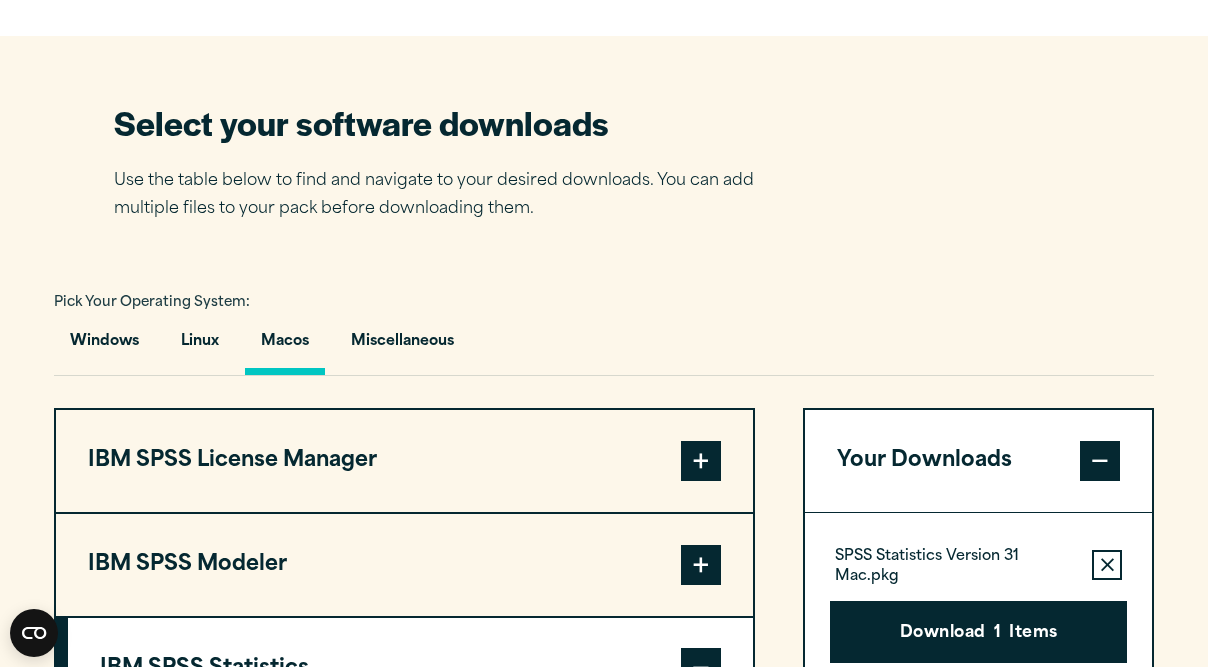 scroll, scrollTop: 1205, scrollLeft: 0, axis: vertical 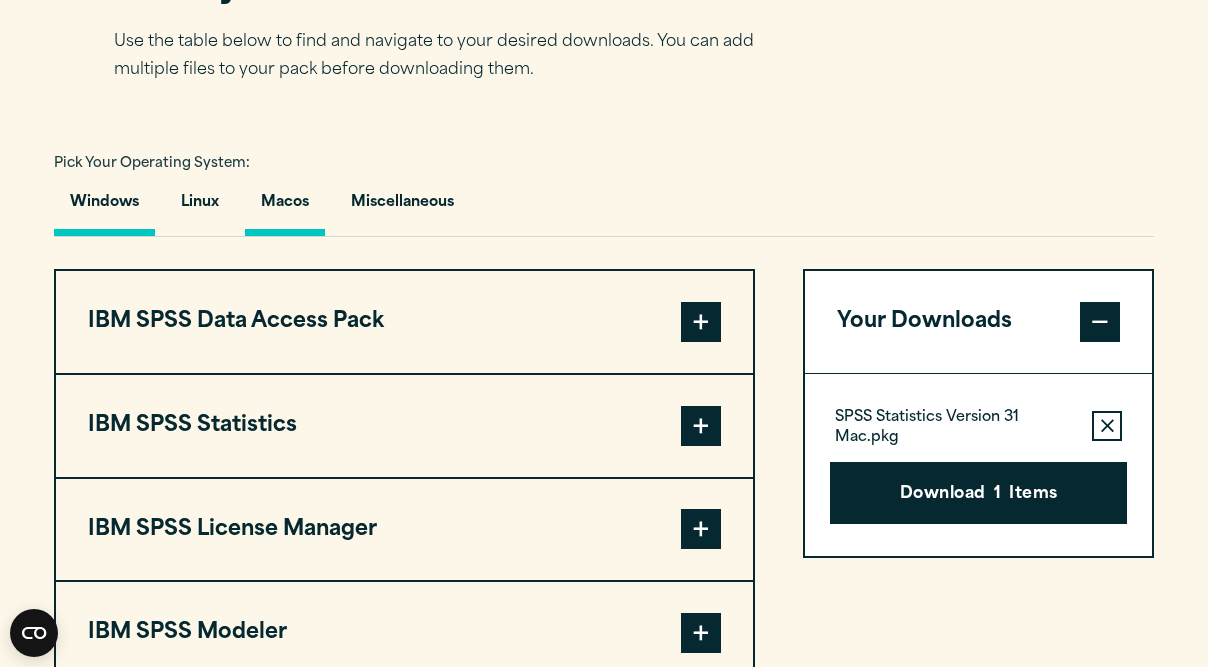 click on "Macos" at bounding box center [285, 207] 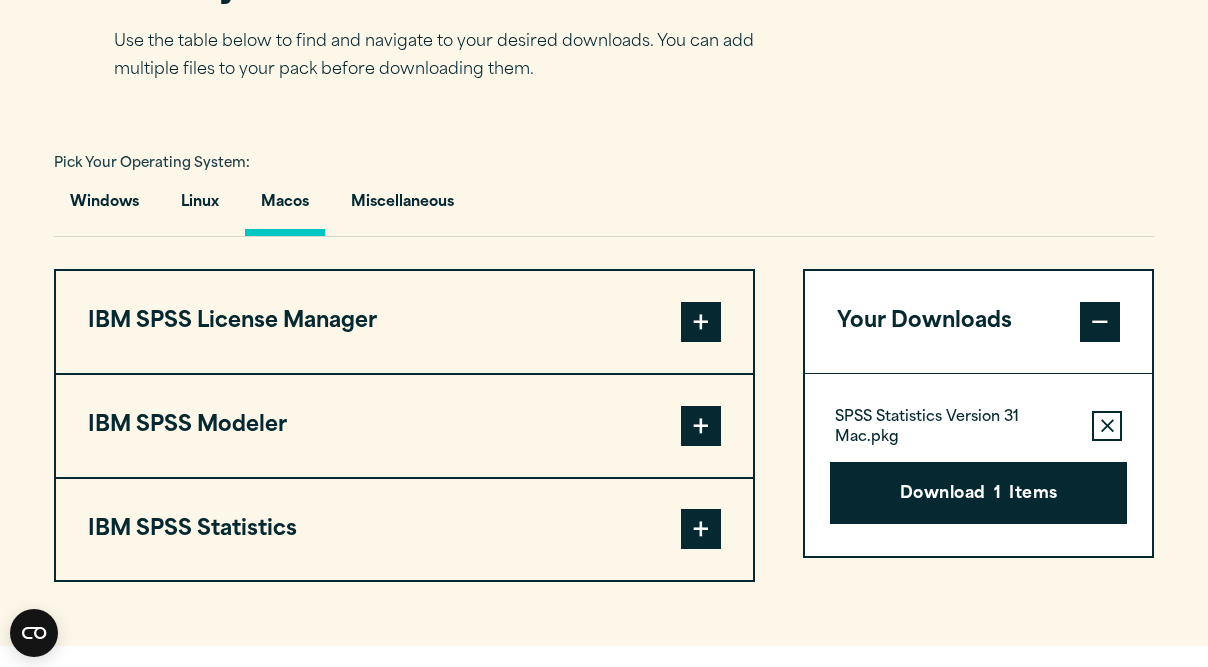 click on "IBM SPSS Statistics" at bounding box center (404, 530) 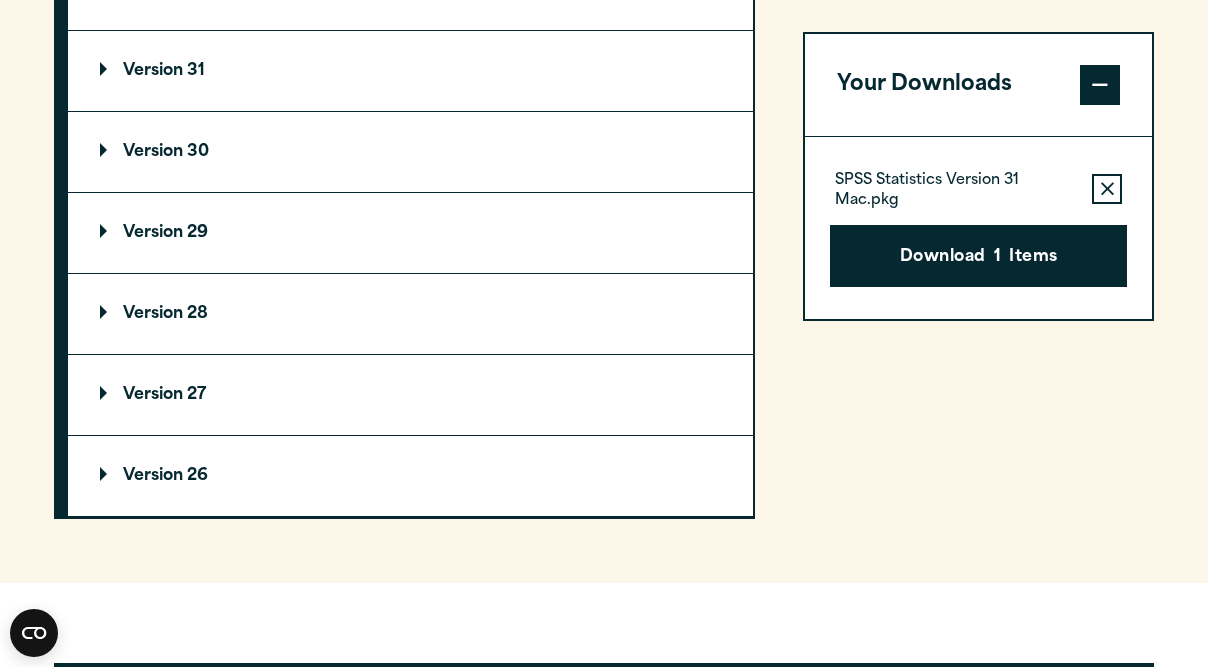 scroll, scrollTop: 1903, scrollLeft: 0, axis: vertical 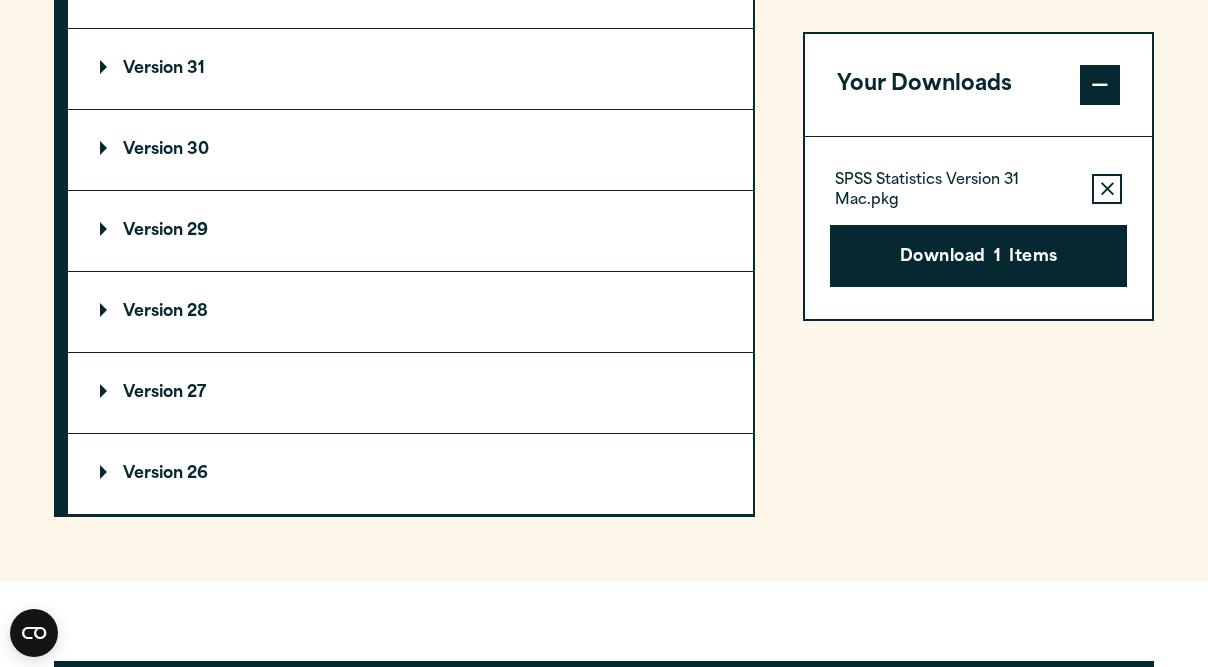 click on "Version 30" at bounding box center (154, 150) 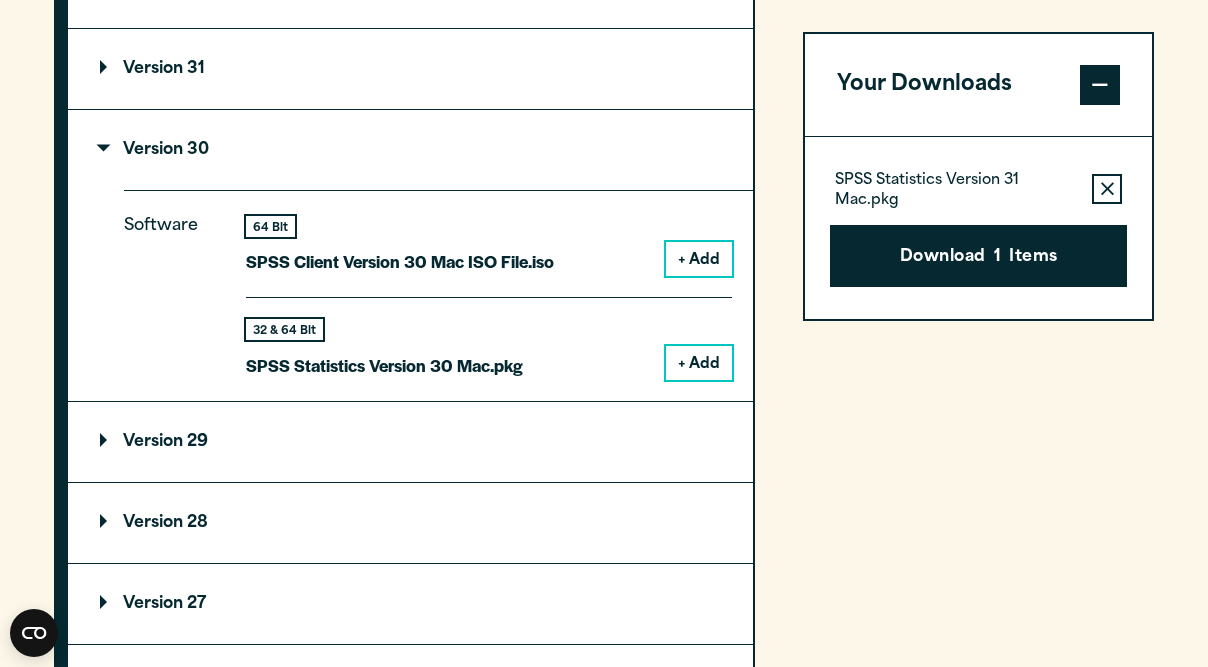 click on "+ Add" at bounding box center (699, 363) 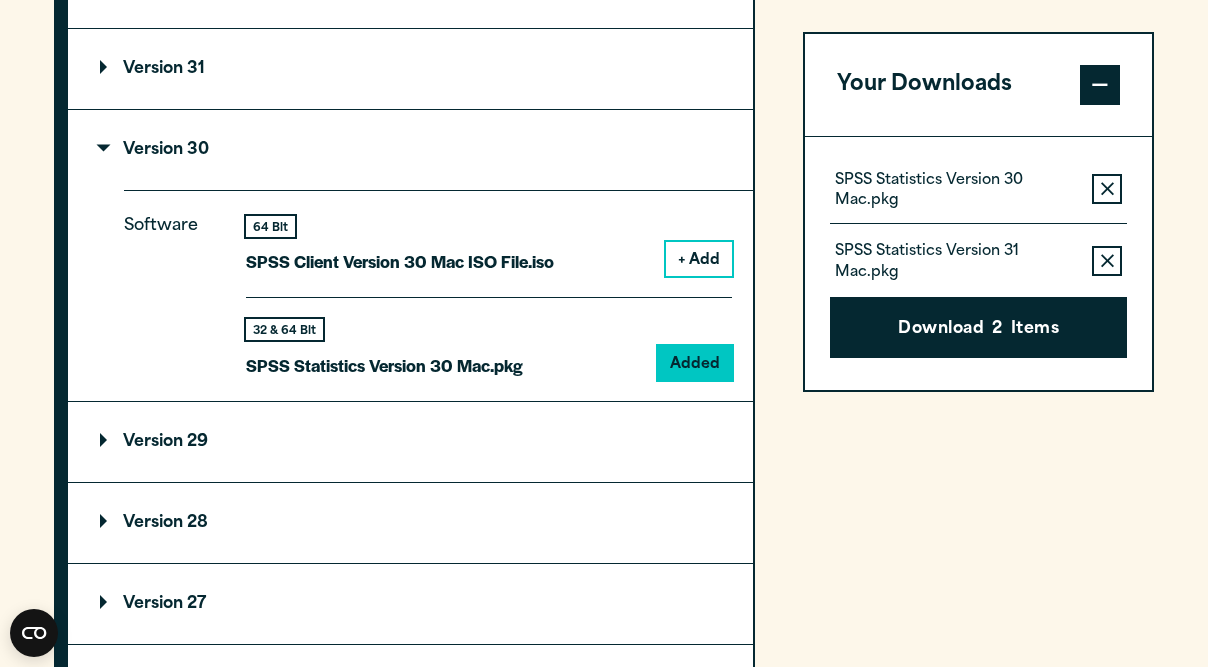 click on "Remove this item from your software download list" at bounding box center (1107, 261) 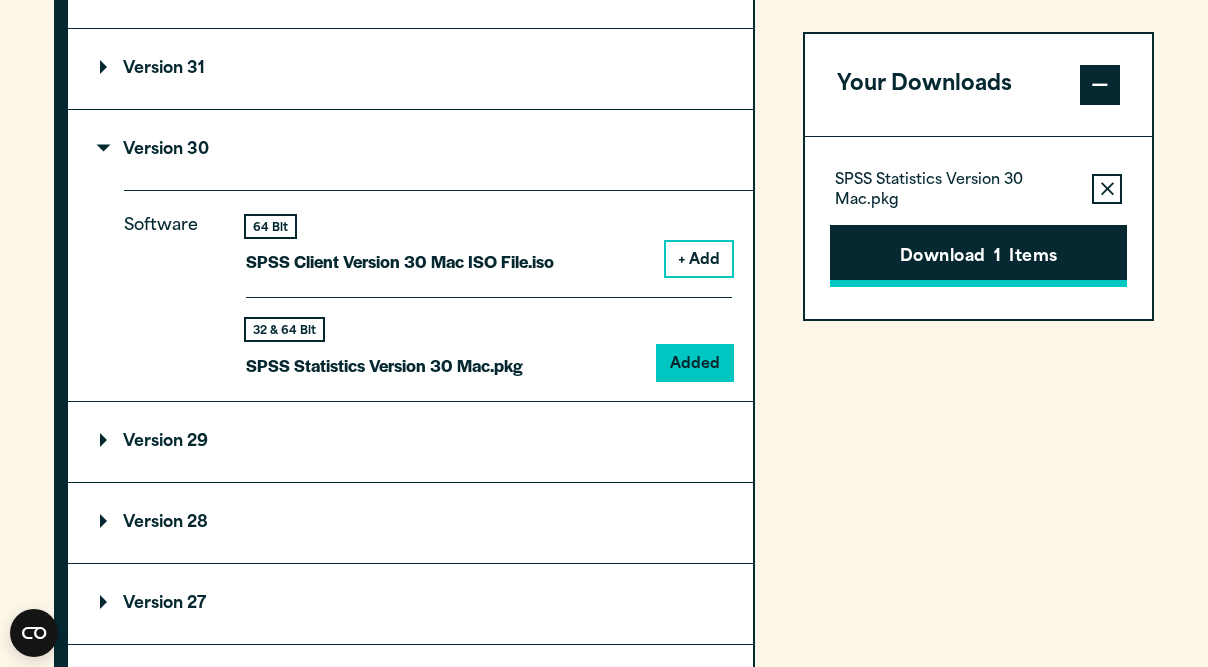 click on "Download  1  Items" at bounding box center (978, 256) 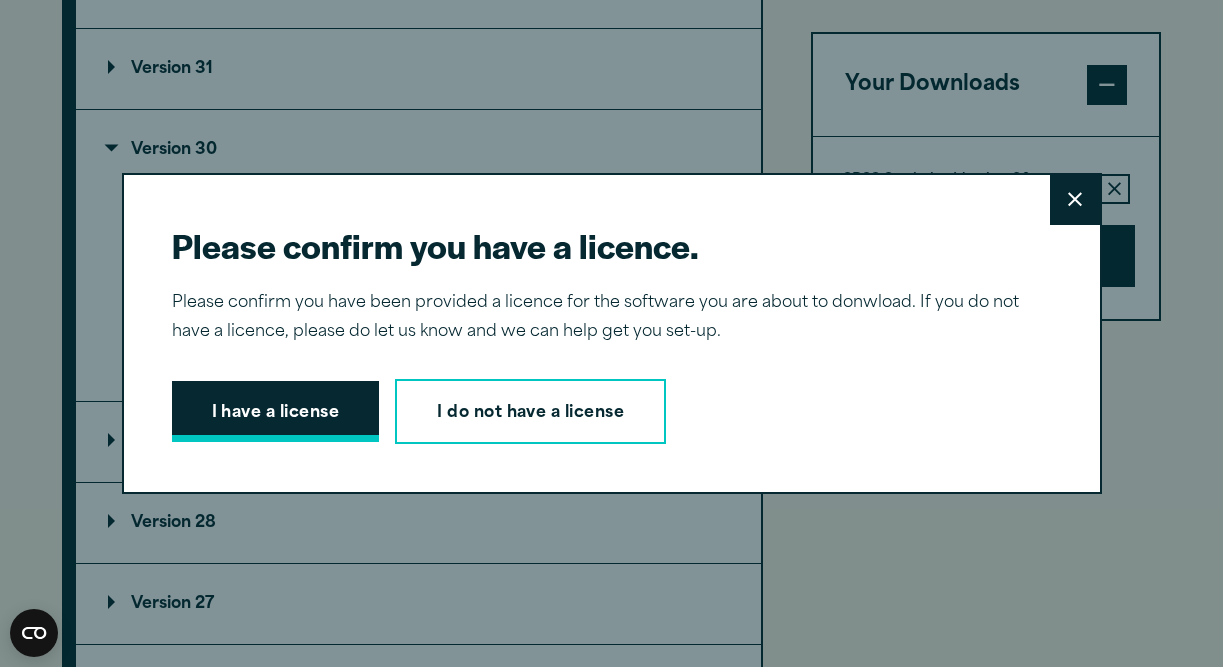 click on "I have a license" at bounding box center (276, 412) 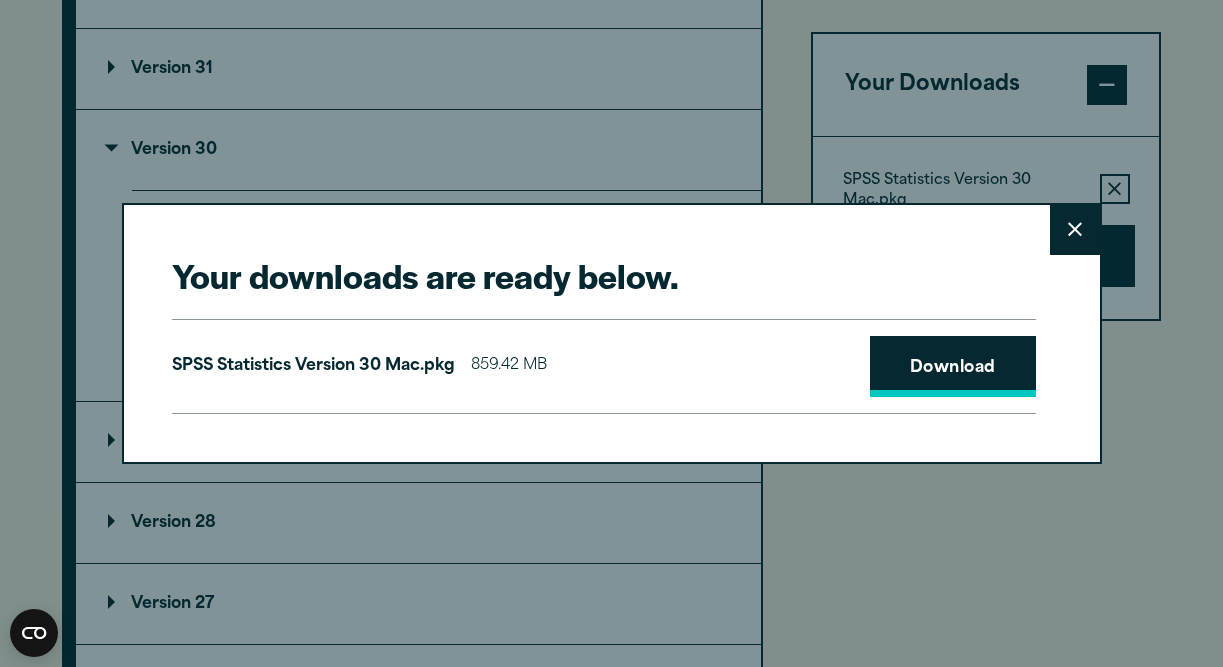 click on "Download" at bounding box center [953, 367] 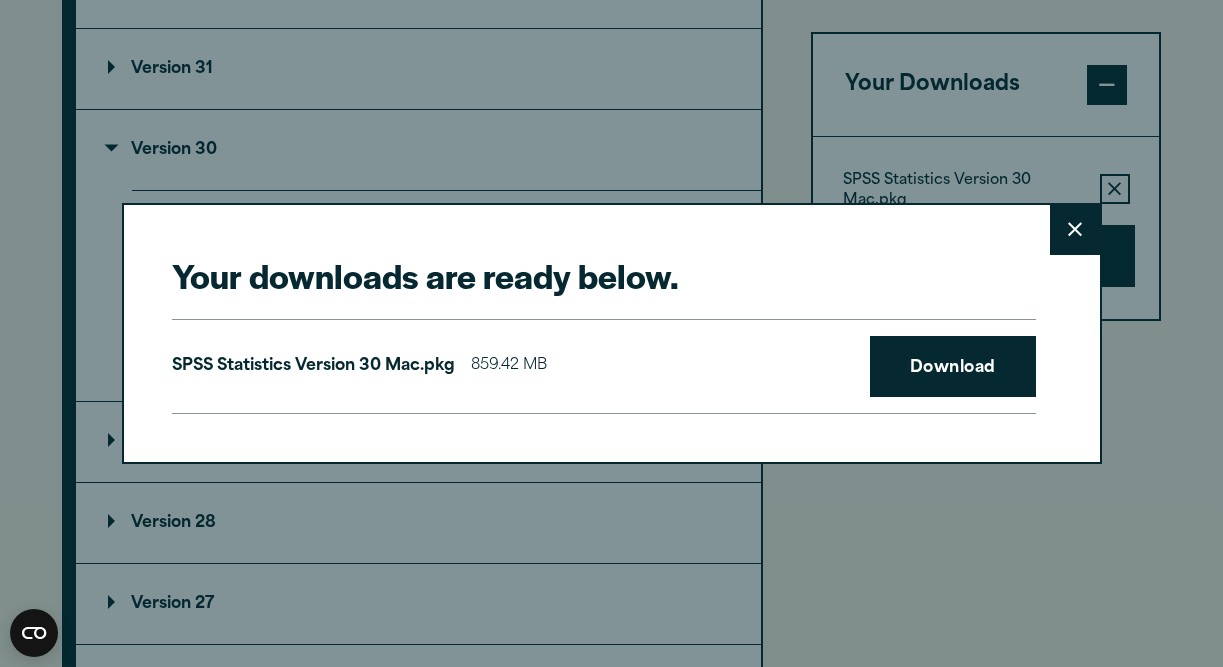 click 